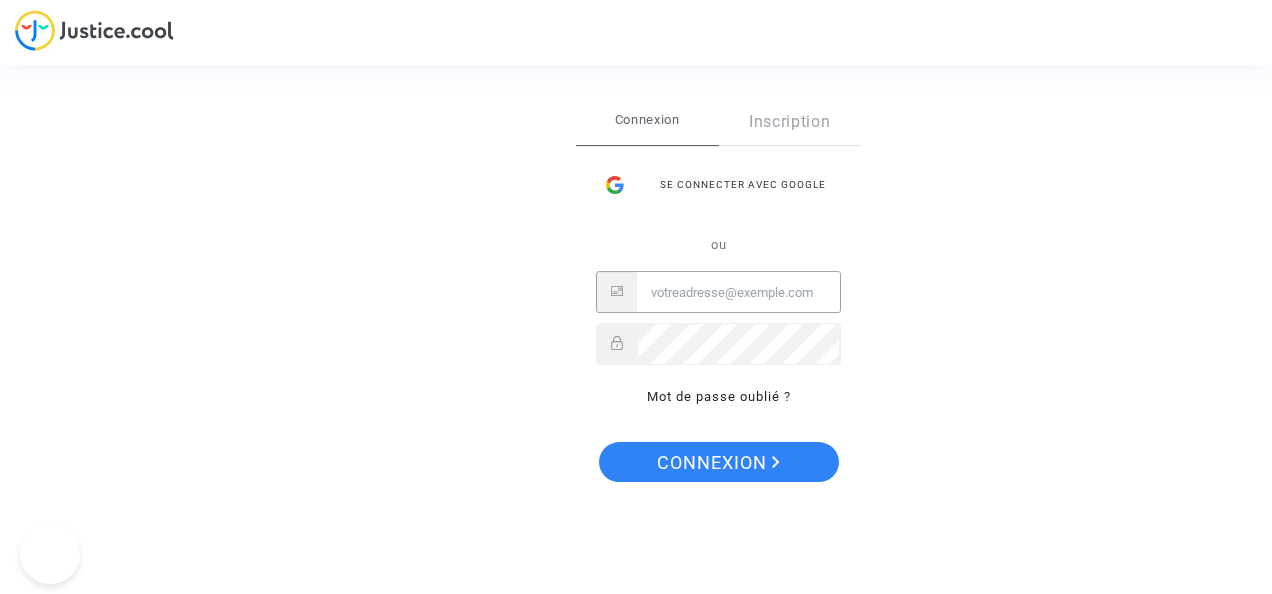 scroll, scrollTop: 0, scrollLeft: 0, axis: both 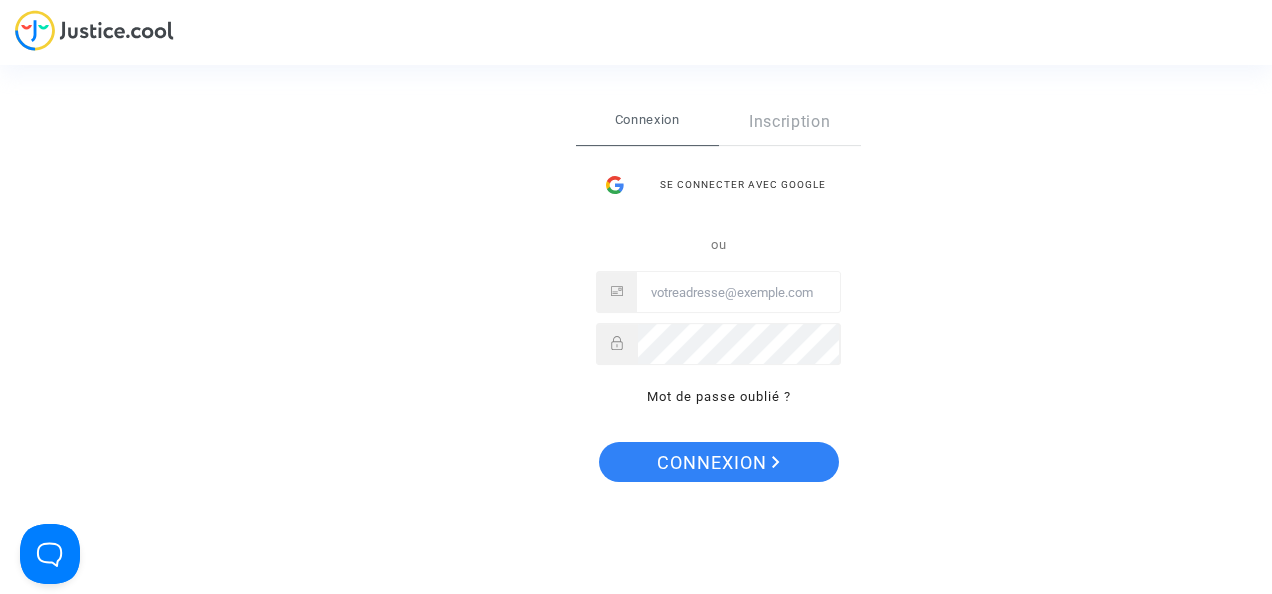 click on "Se connecter Connexion Inscription Se connecter avec Google ou Mot de passe oublié ? Connexion" 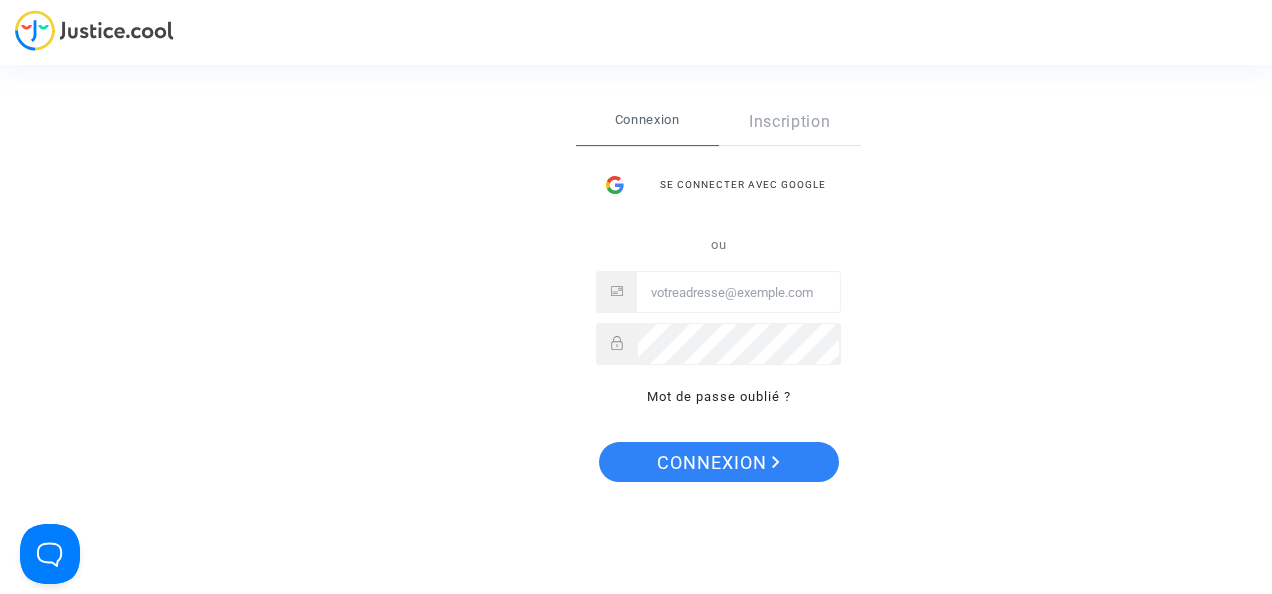 click at bounding box center (738, 293) 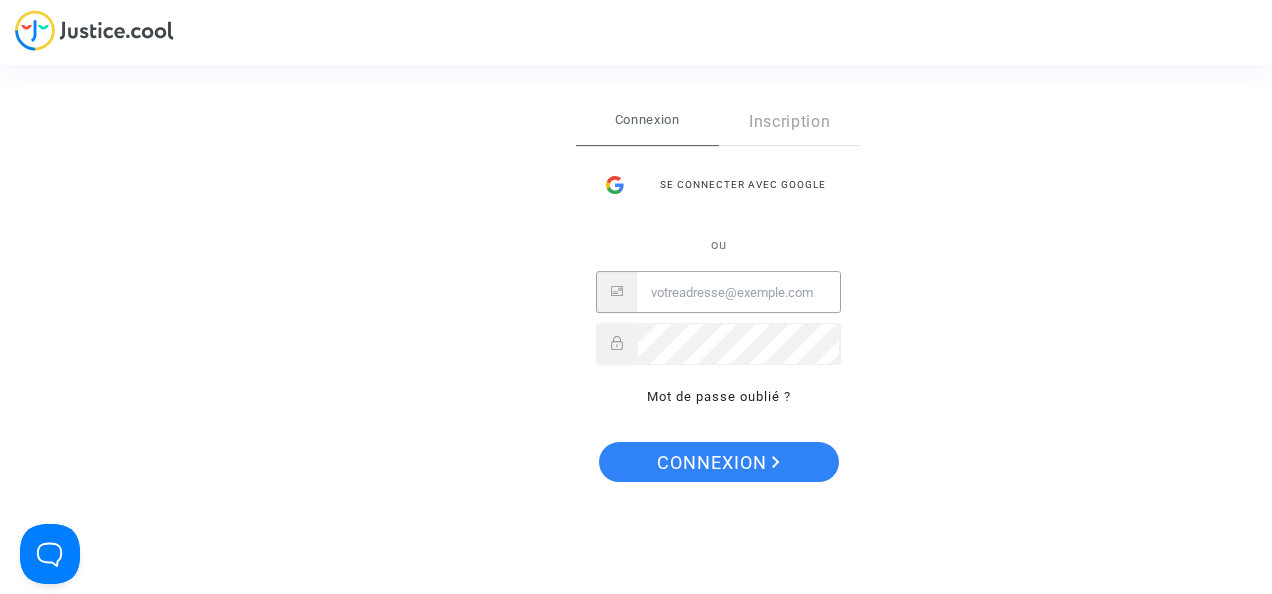 click at bounding box center [738, 293] 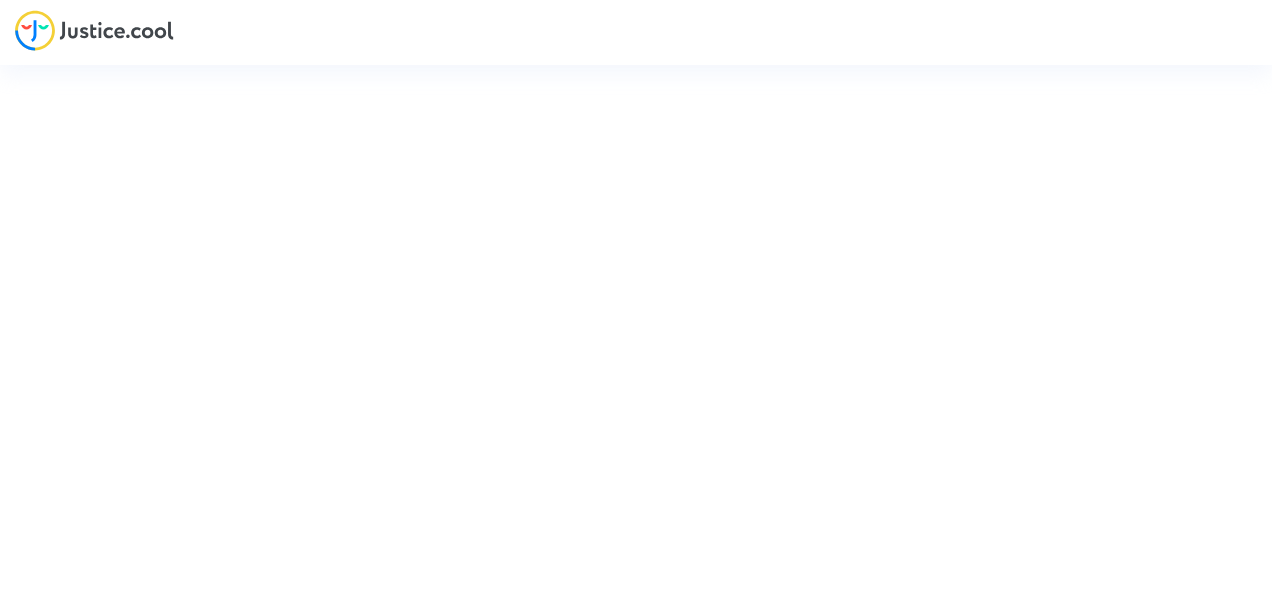 scroll, scrollTop: 0, scrollLeft: 0, axis: both 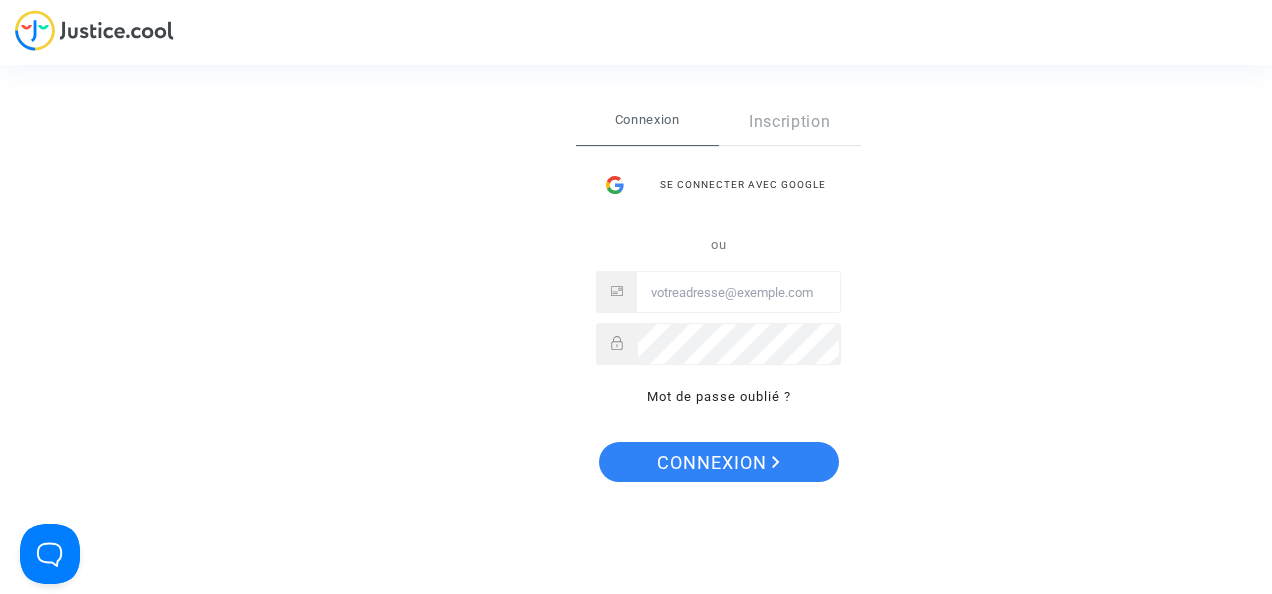 click at bounding box center [738, 293] 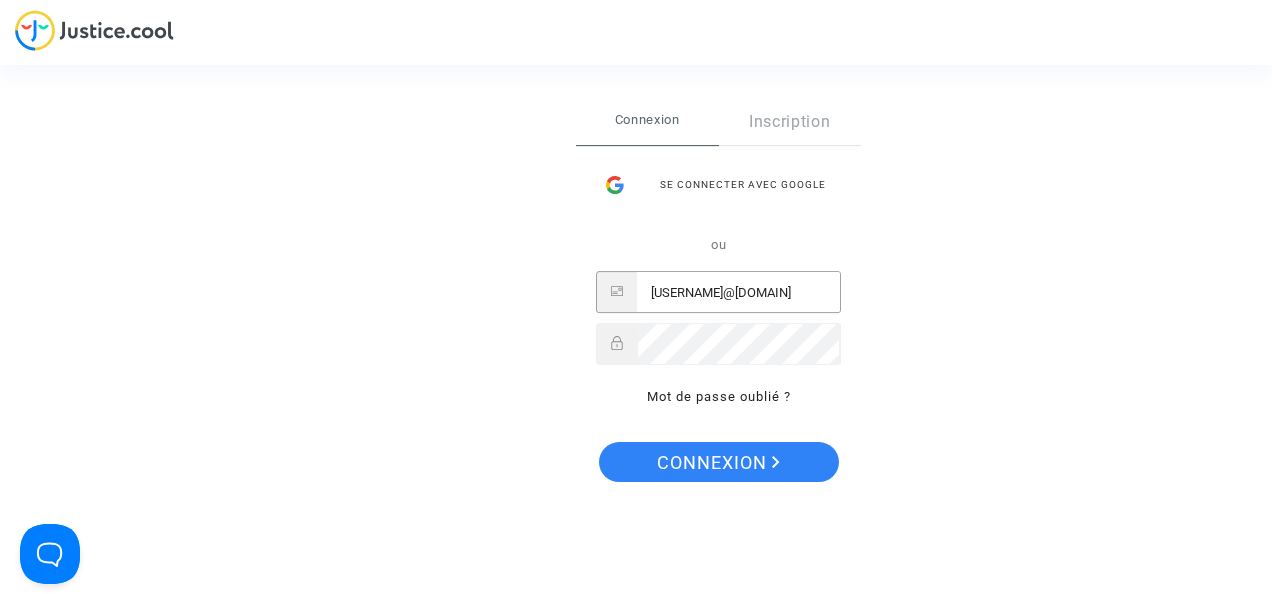 type on "[USERNAME]@[DOMAIN]" 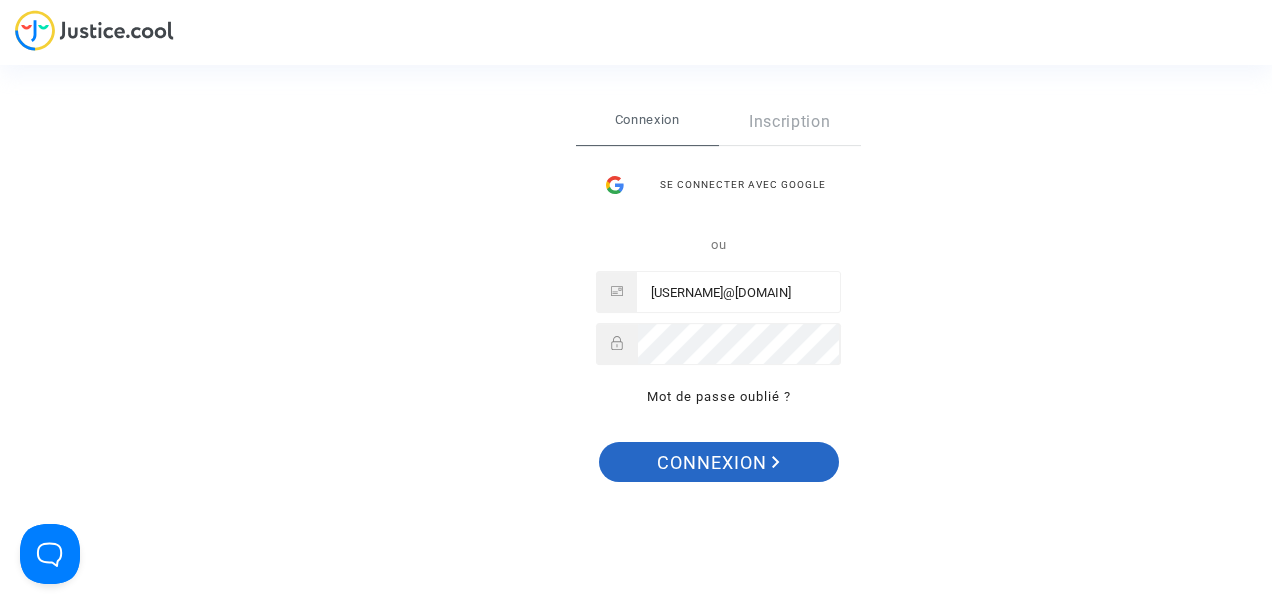 click on "Connexion" at bounding box center (718, 463) 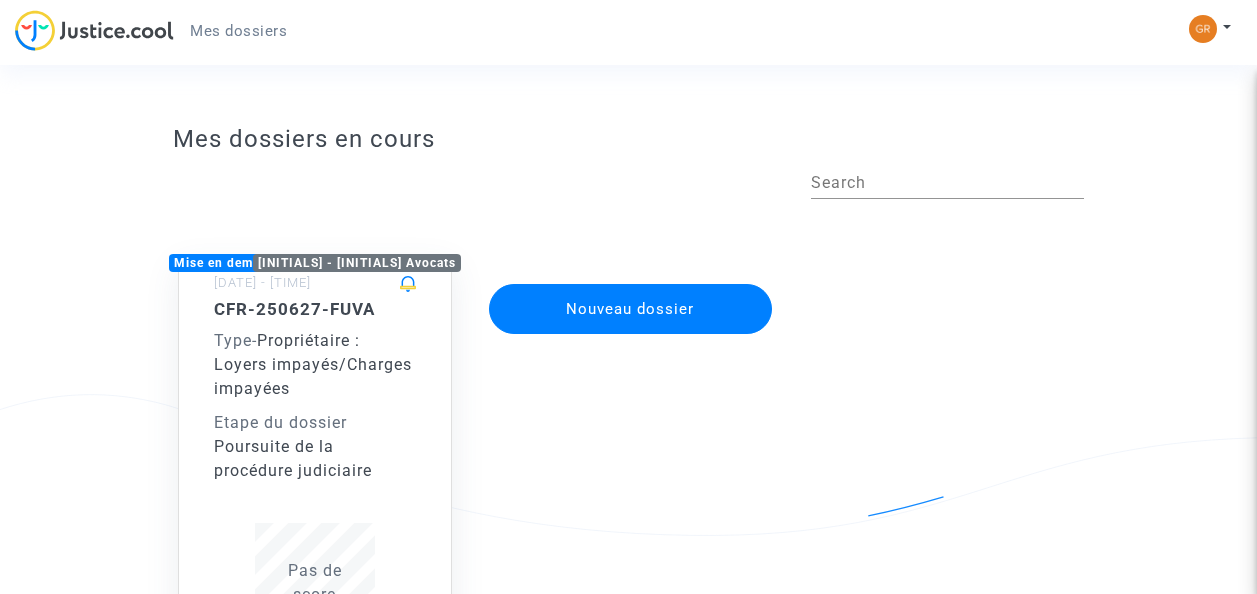 scroll, scrollTop: 0, scrollLeft: 0, axis: both 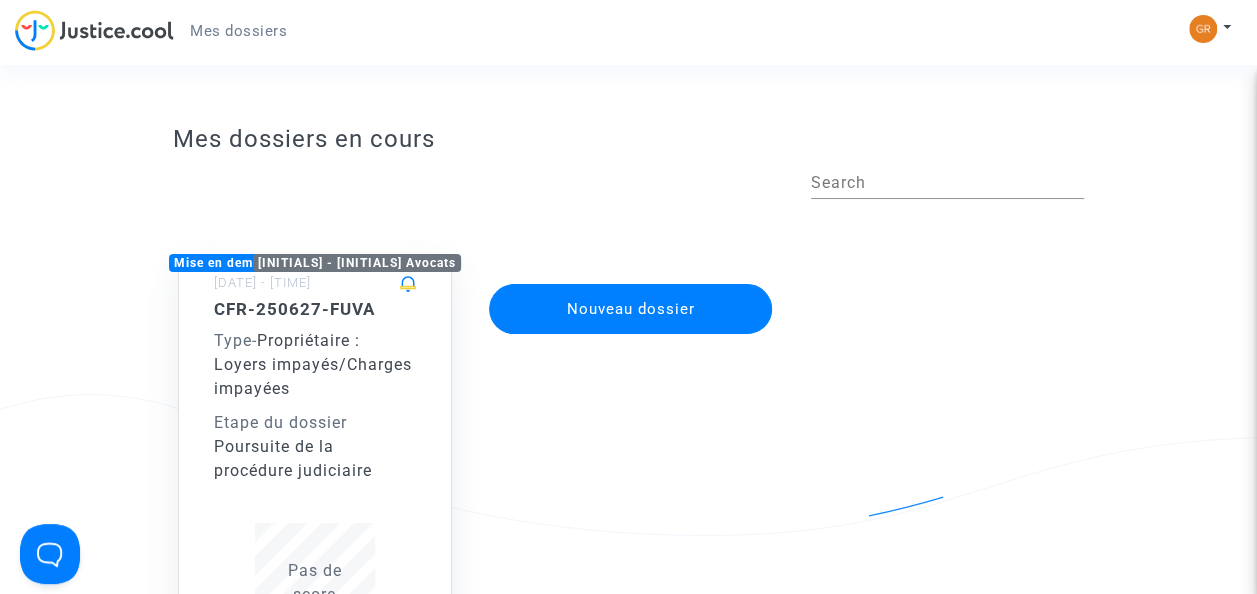 click on "Type  -   Propriétaire : Loyers impayés/Charges impayées" 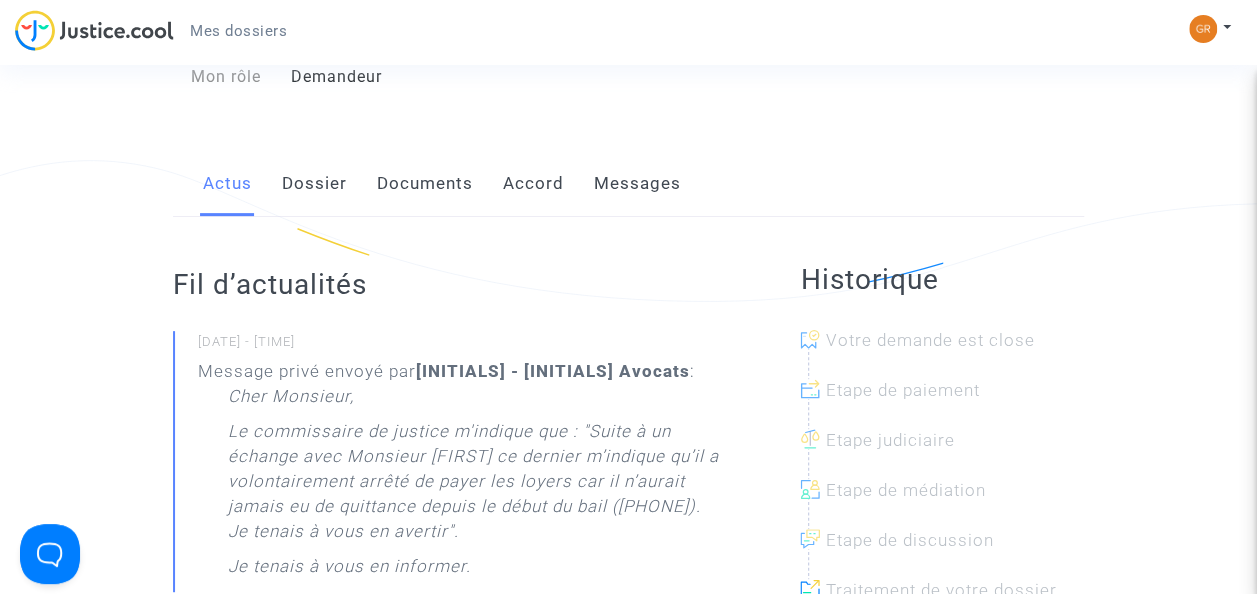 scroll, scrollTop: 243, scrollLeft: 0, axis: vertical 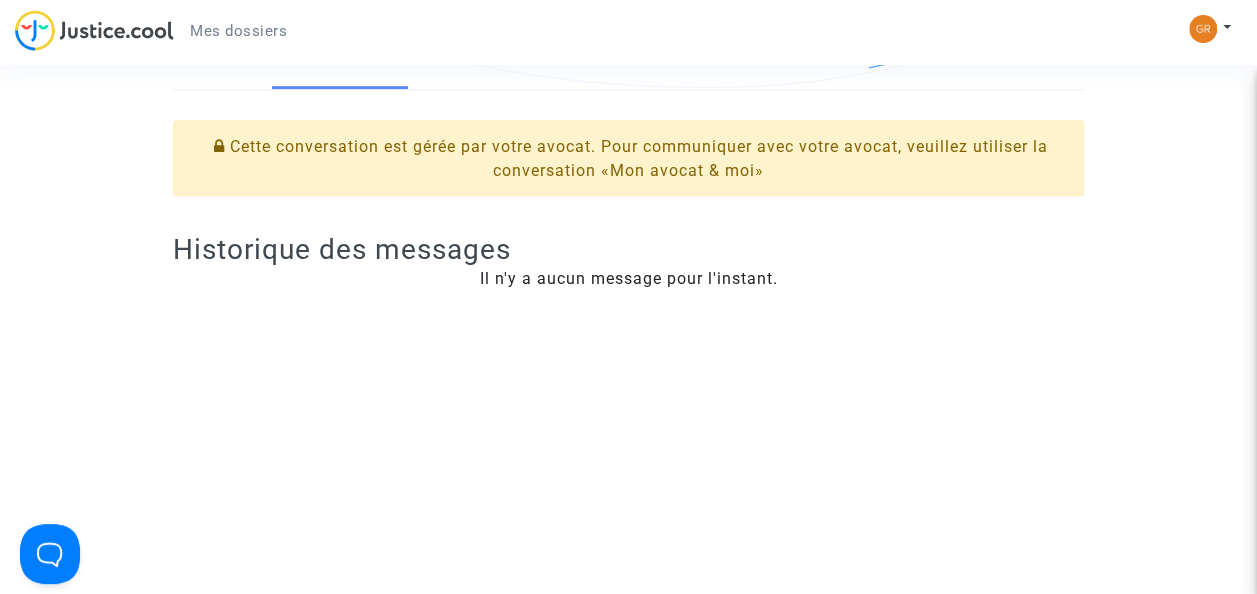 click on "Mon avocat et moi" 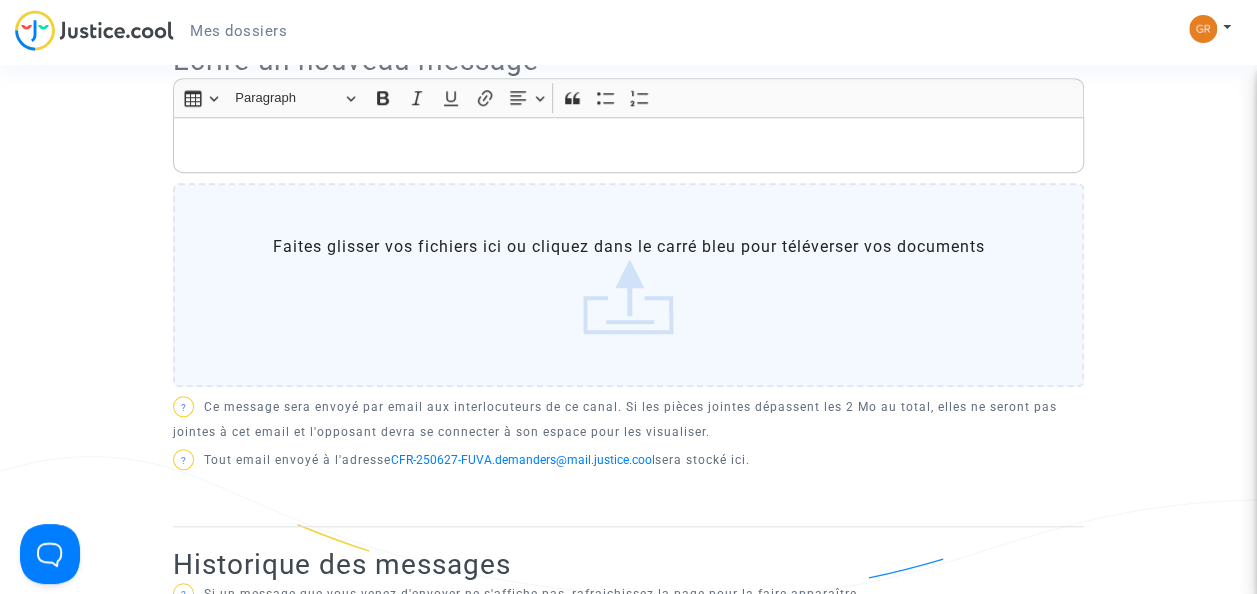 scroll, scrollTop: 620, scrollLeft: 0, axis: vertical 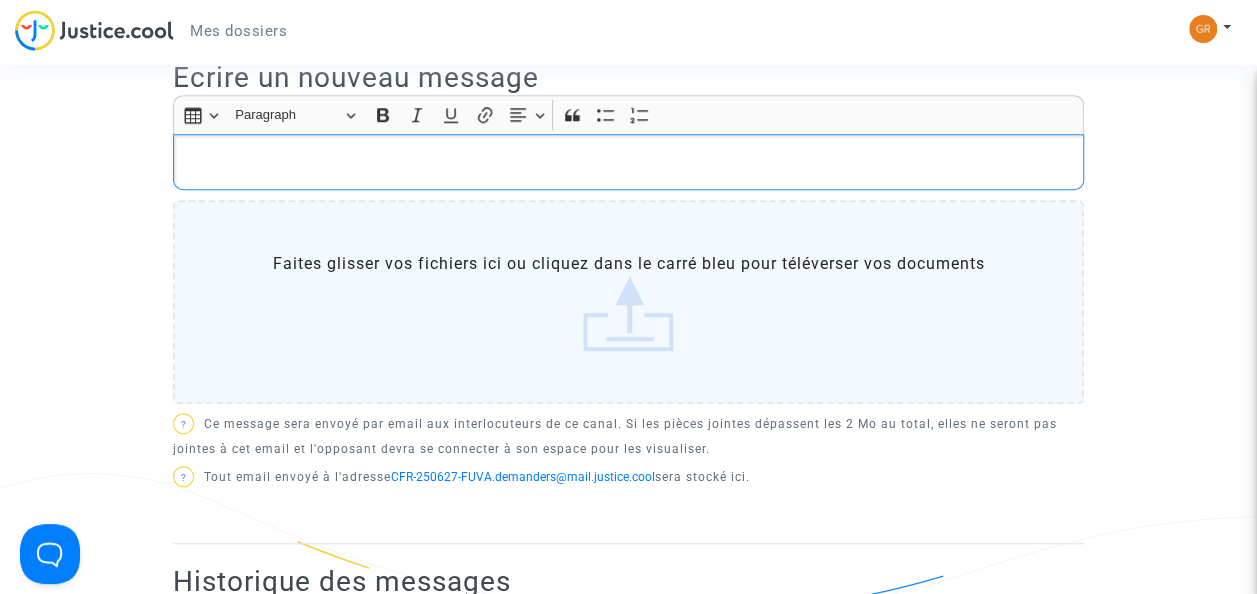 click 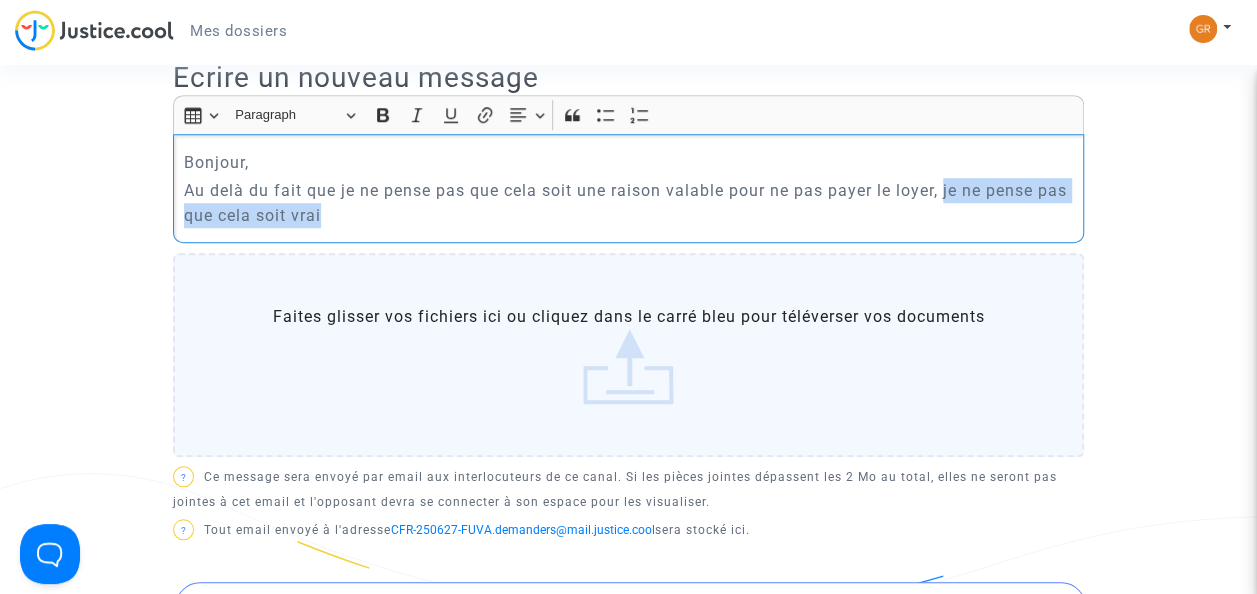 drag, startPoint x: 947, startPoint y: 186, endPoint x: 958, endPoint y: 217, distance: 32.89377 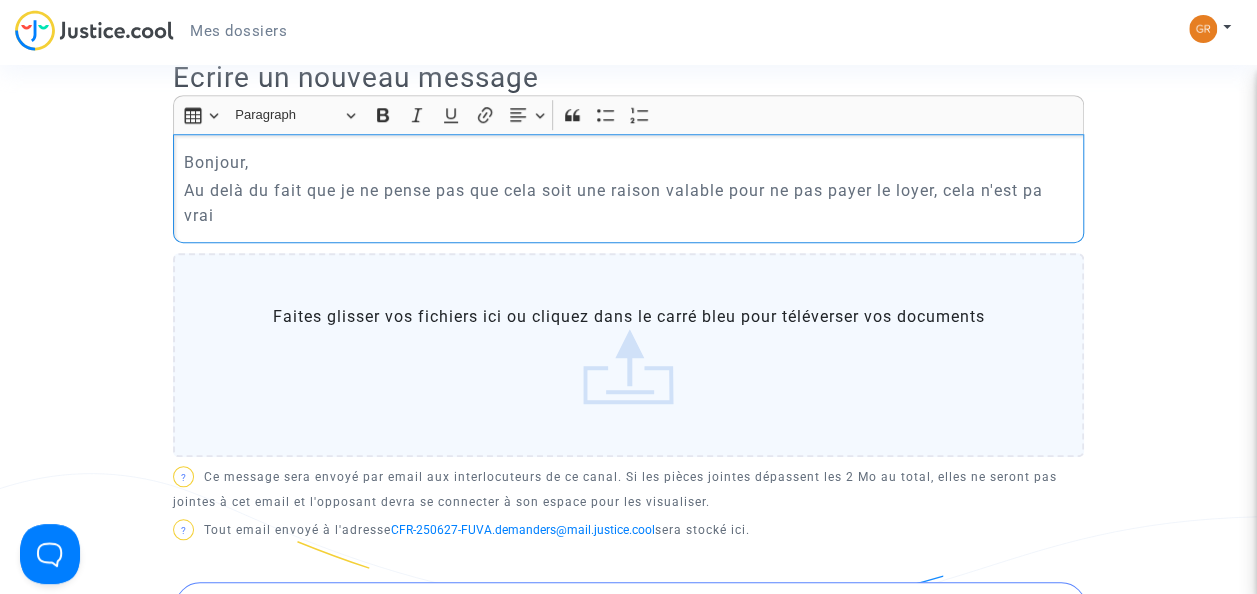 click on "Au delà du fait que je ne pense pas que cela soit une raison valable pour ne pas payer le loyer, cela n'est pa vrai" 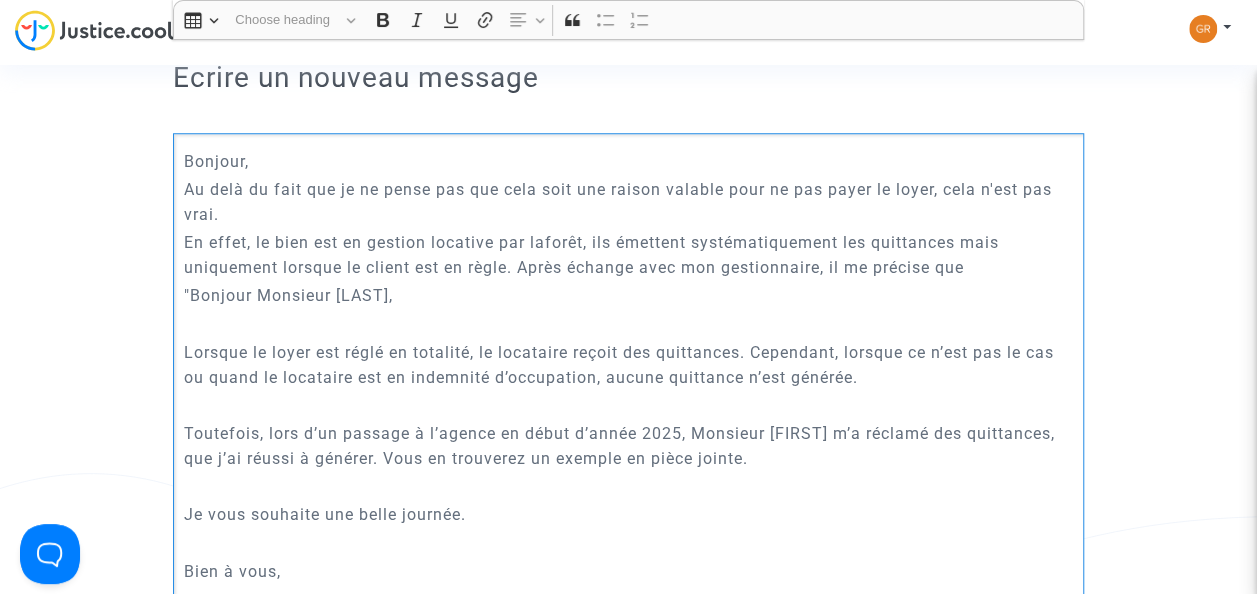 scroll, scrollTop: 1574, scrollLeft: 0, axis: vertical 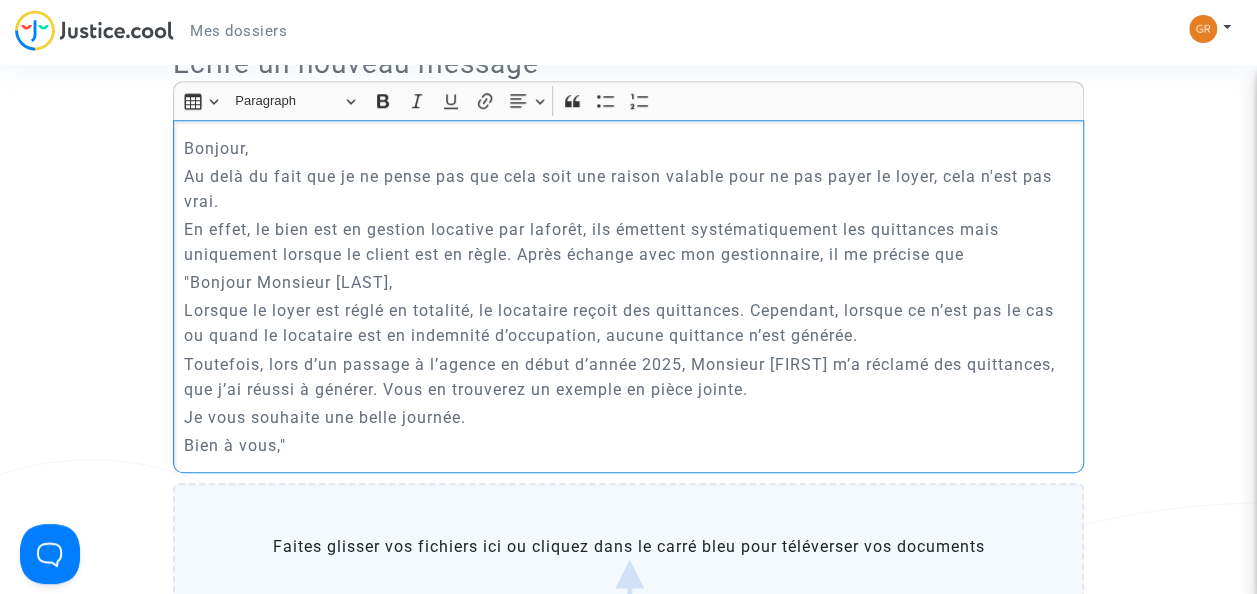 click on "En effet, le bien est en gestion locative par laforêt, ils émettent systématiquement les quittances mais uniquement lorsque le client est en règle. Après échange avec mon gestionnaire, il me précise que" 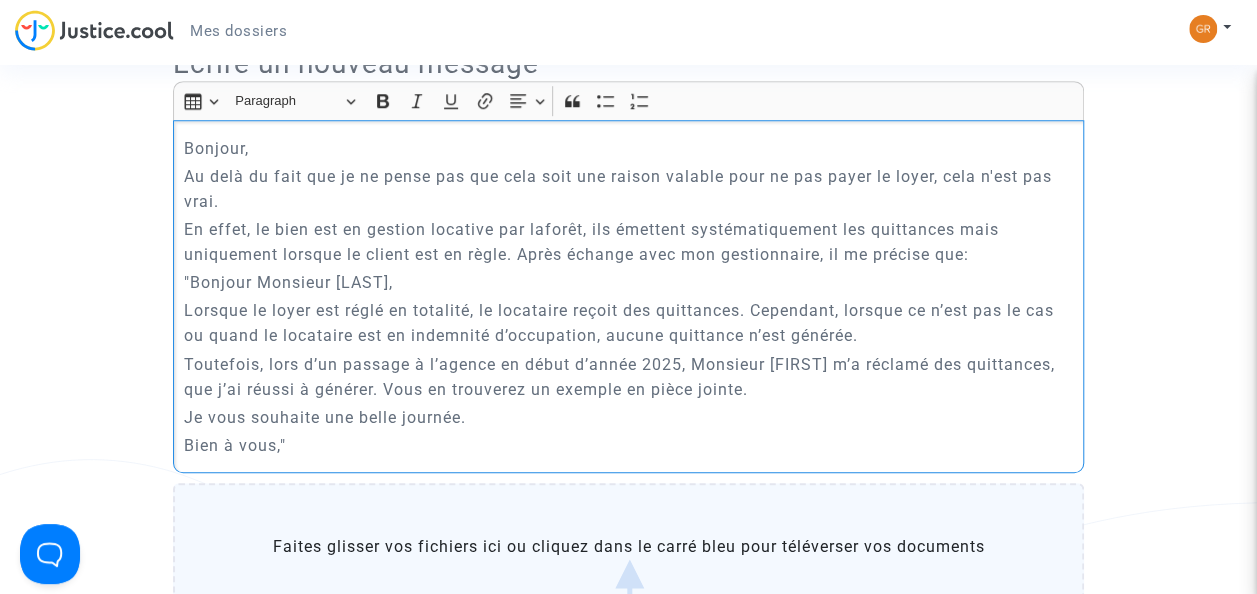 click on "Bien à vous,"" 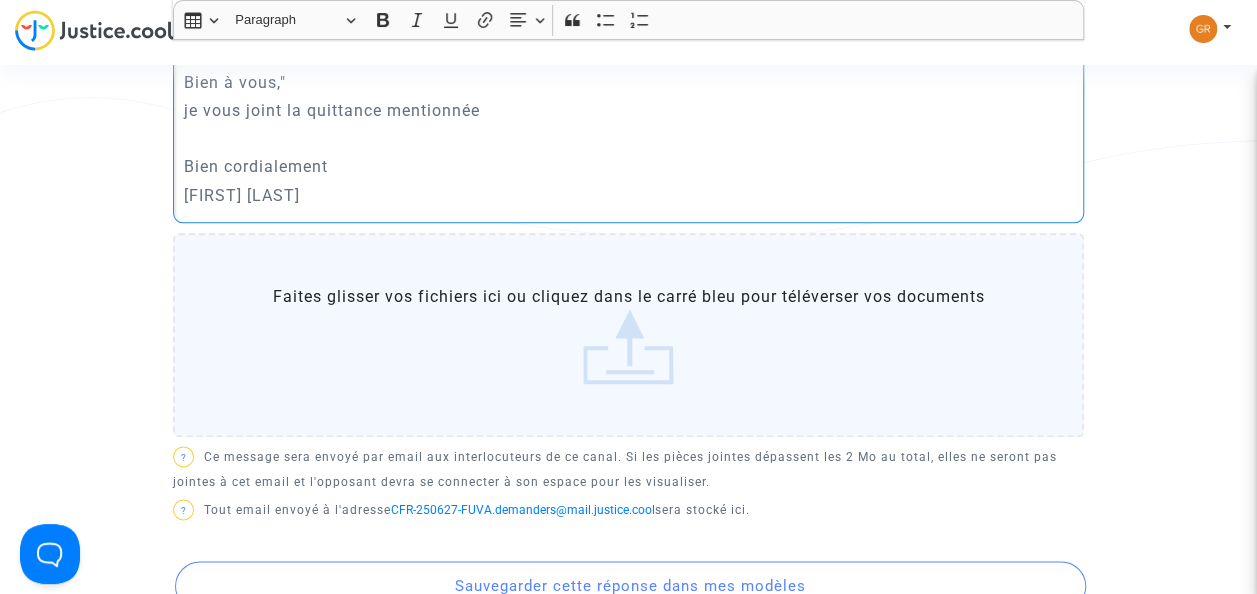 scroll, scrollTop: 1016, scrollLeft: 0, axis: vertical 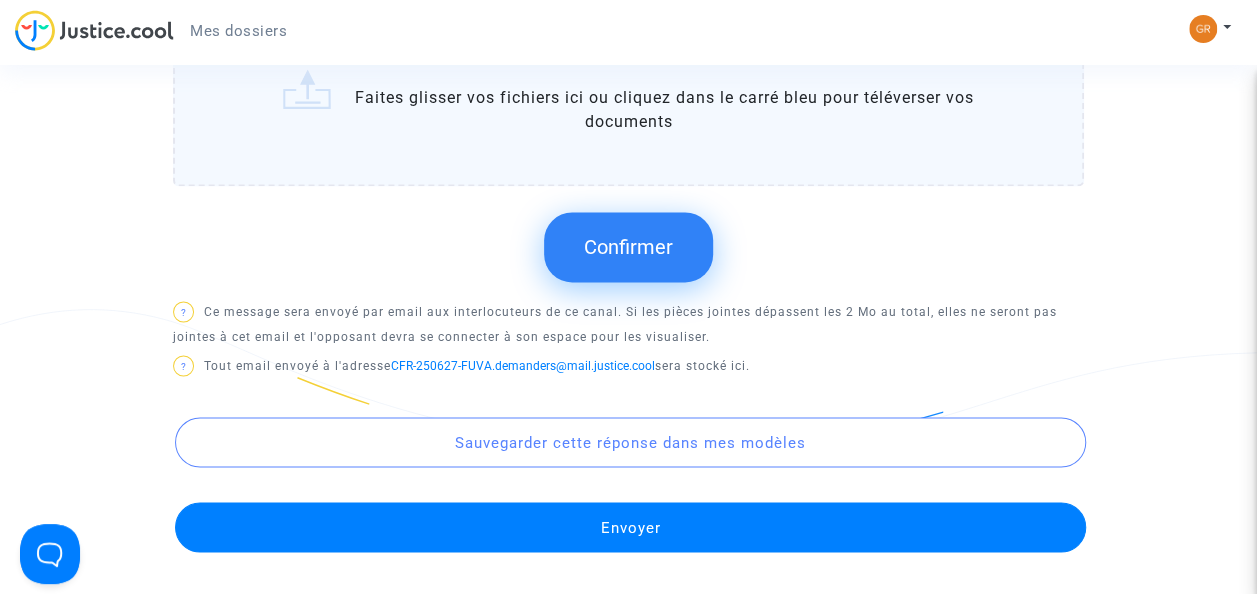 click on "Confirmer" 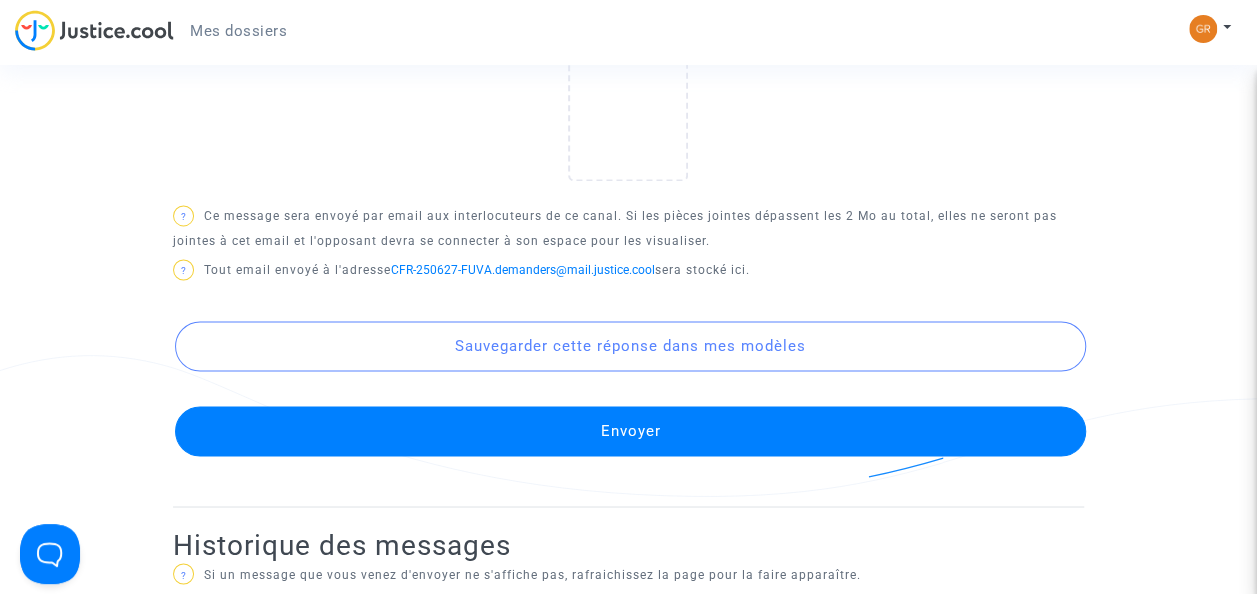 scroll, scrollTop: 1443, scrollLeft: 0, axis: vertical 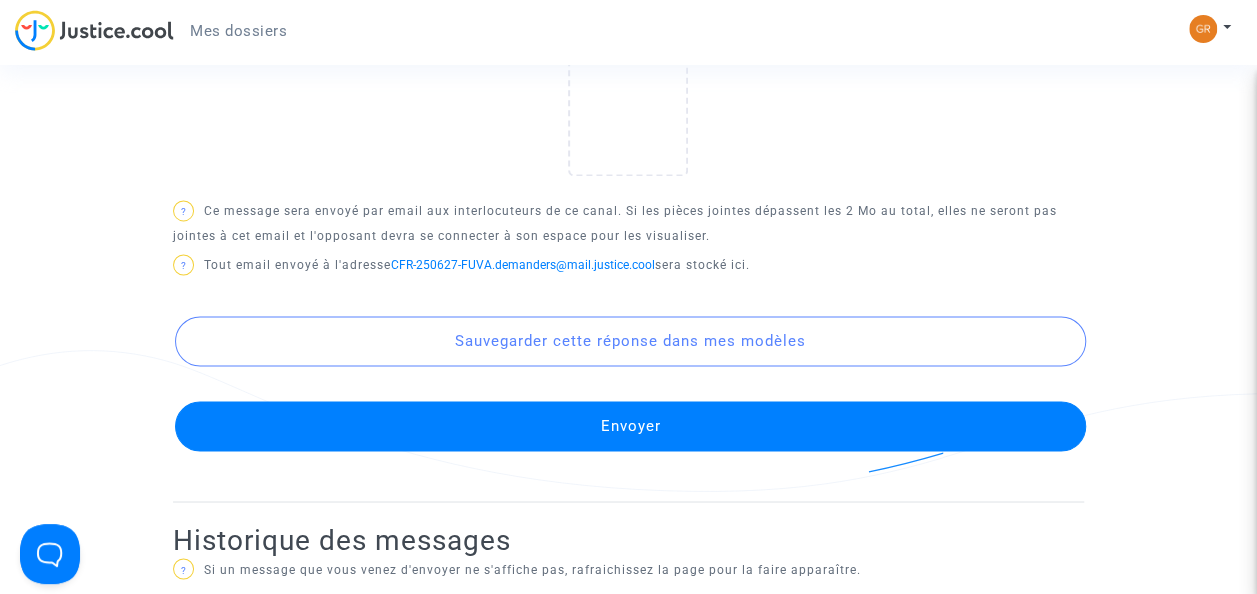 click on "Envoyer" 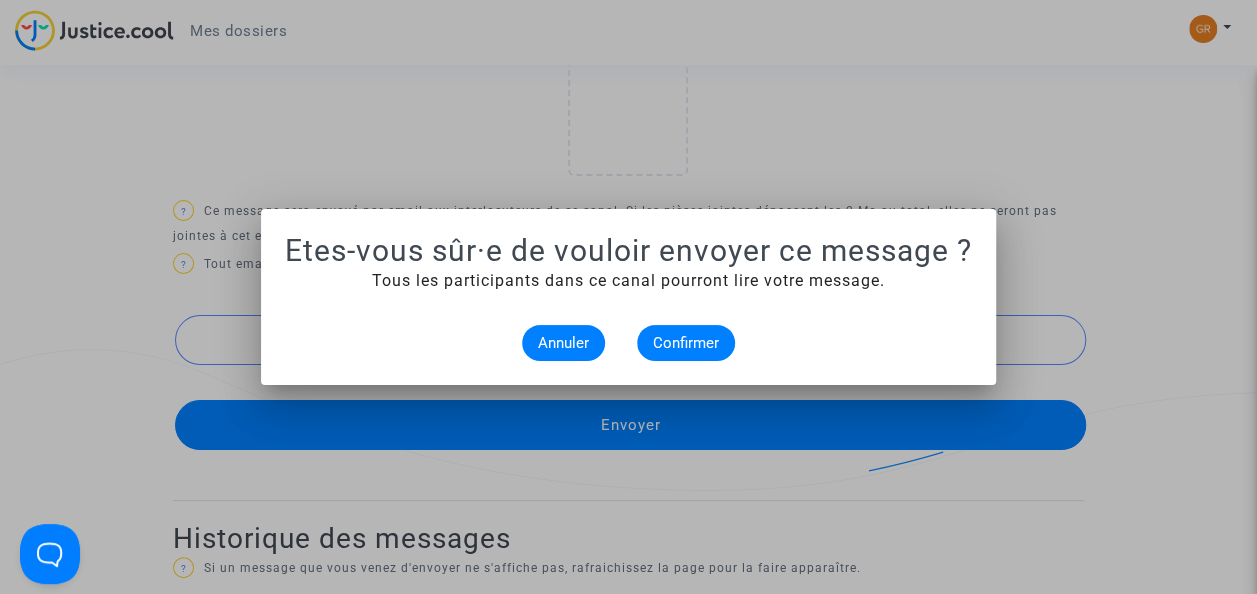 scroll, scrollTop: 0, scrollLeft: 0, axis: both 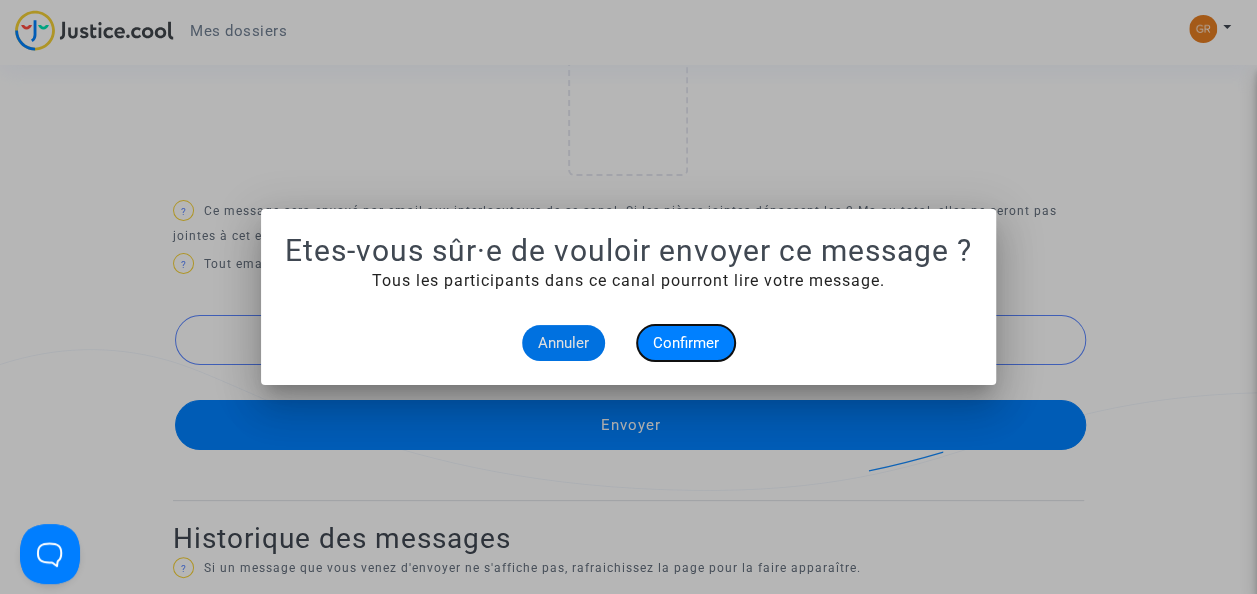 click on "Confirmer" at bounding box center (686, 343) 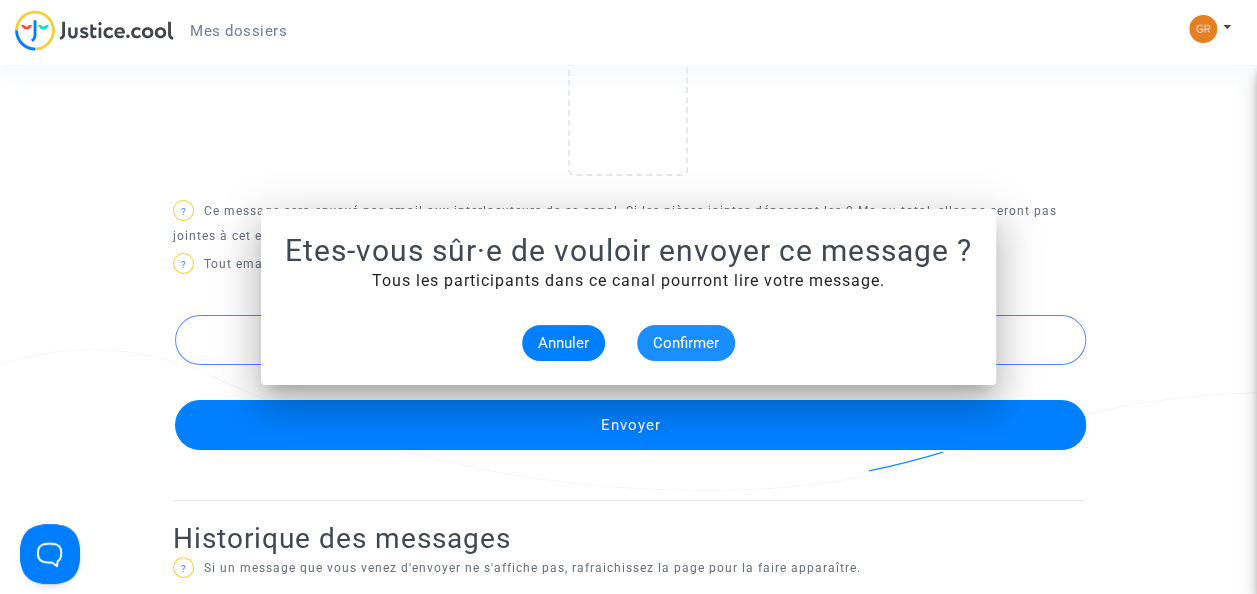 scroll, scrollTop: 1443, scrollLeft: 0, axis: vertical 